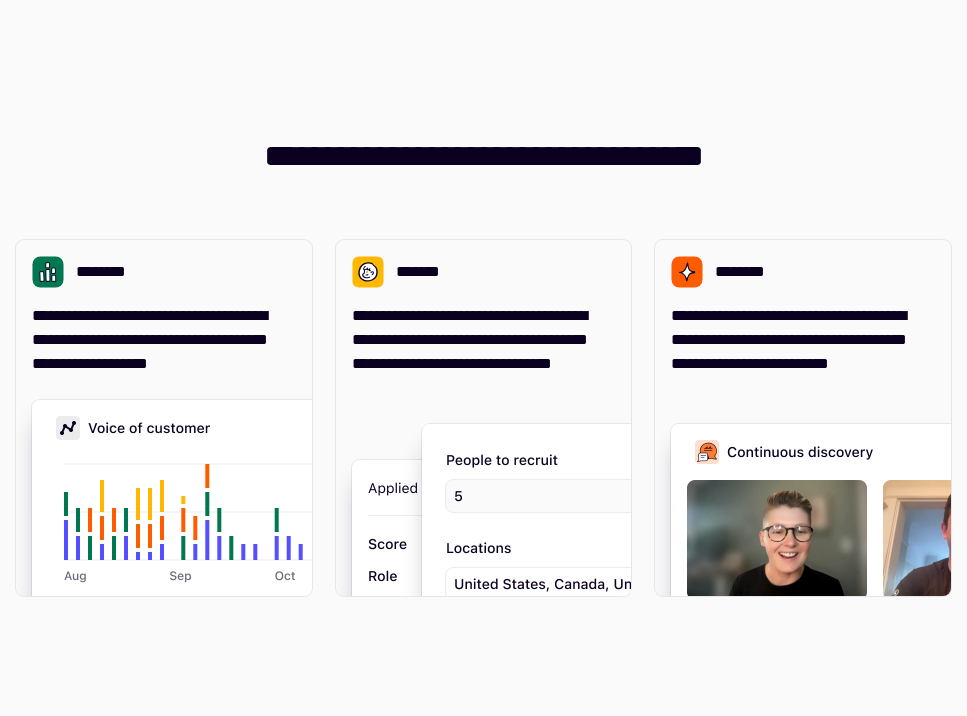 scroll, scrollTop: 0, scrollLeft: 0, axis: both 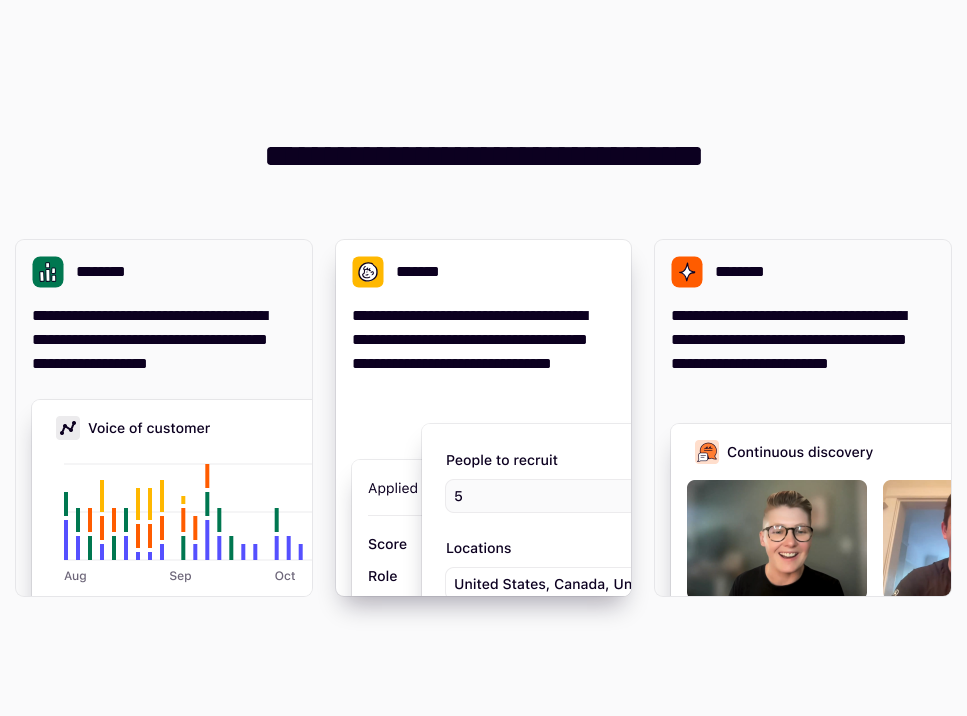 click at bounding box center [722, 630] 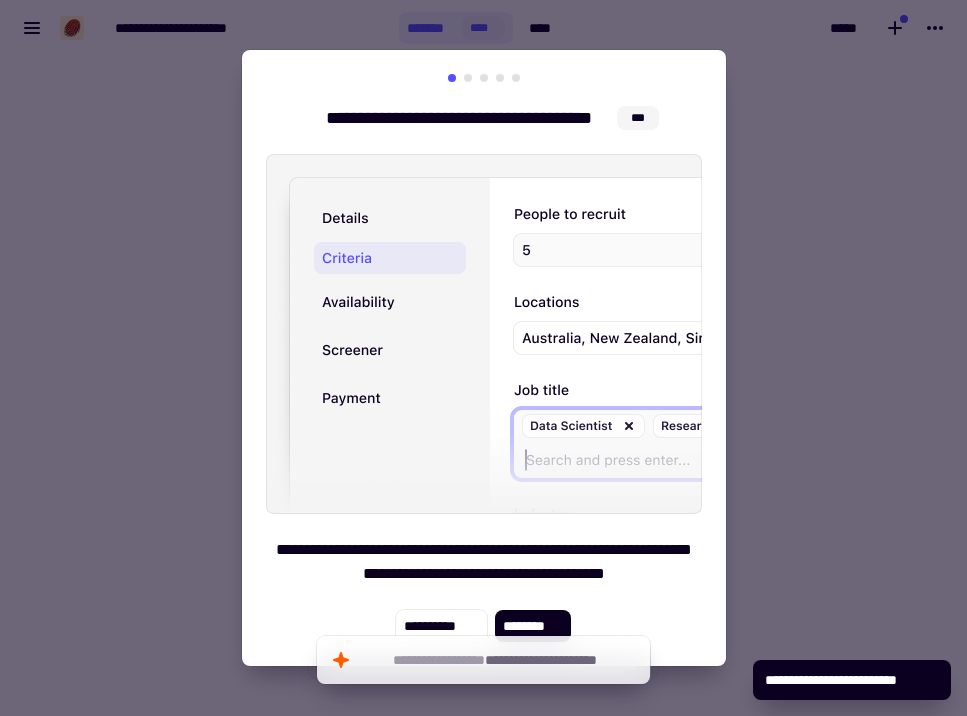 click at bounding box center (483, 358) 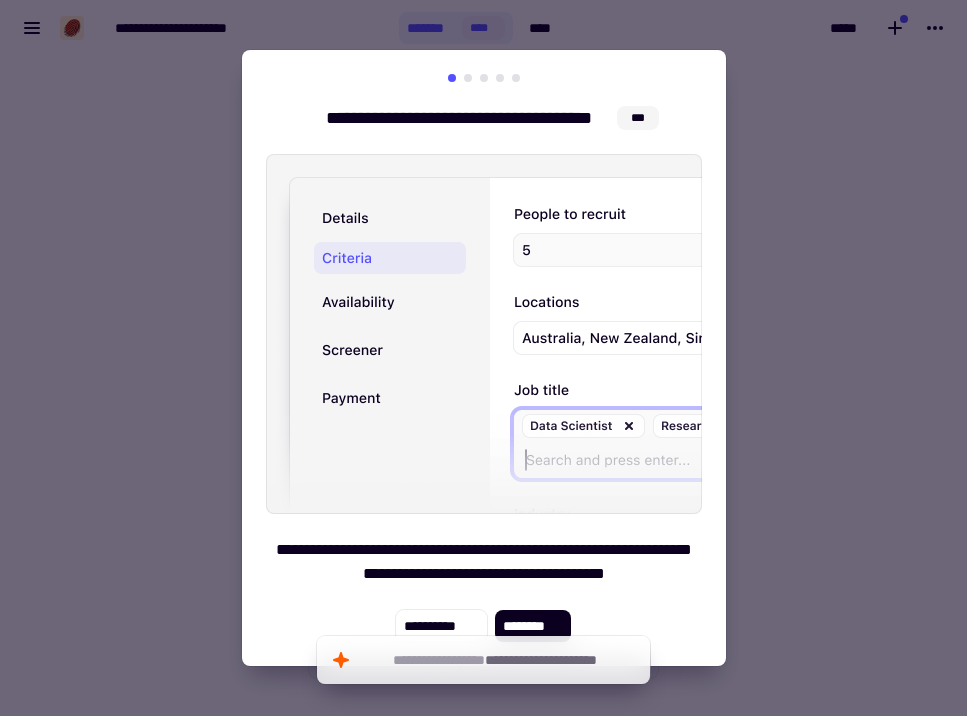 click at bounding box center [483, 358] 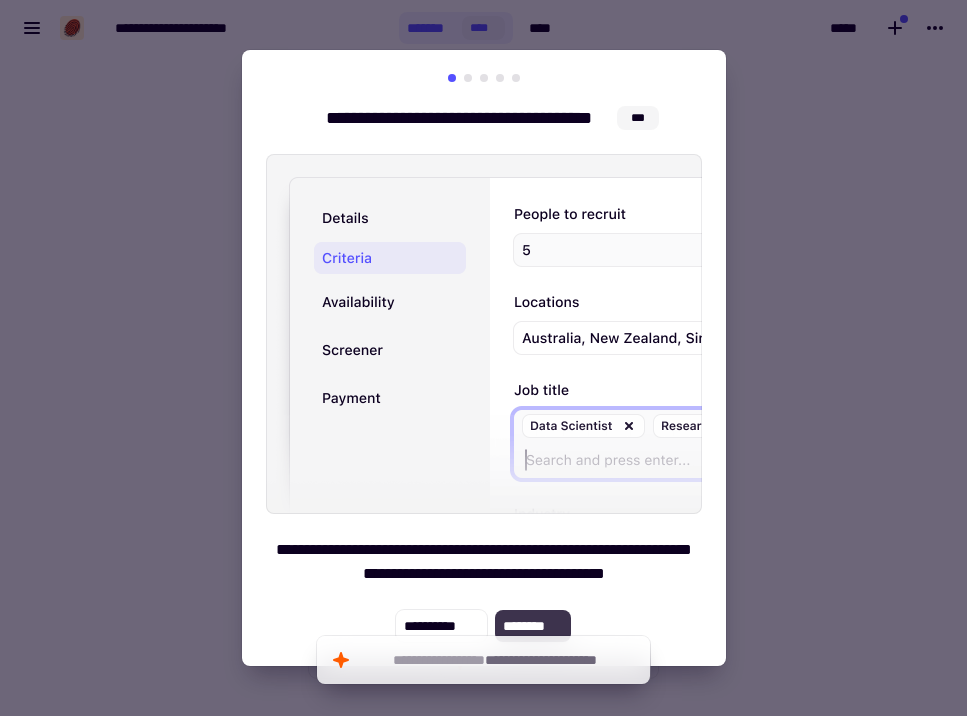 click on "********" 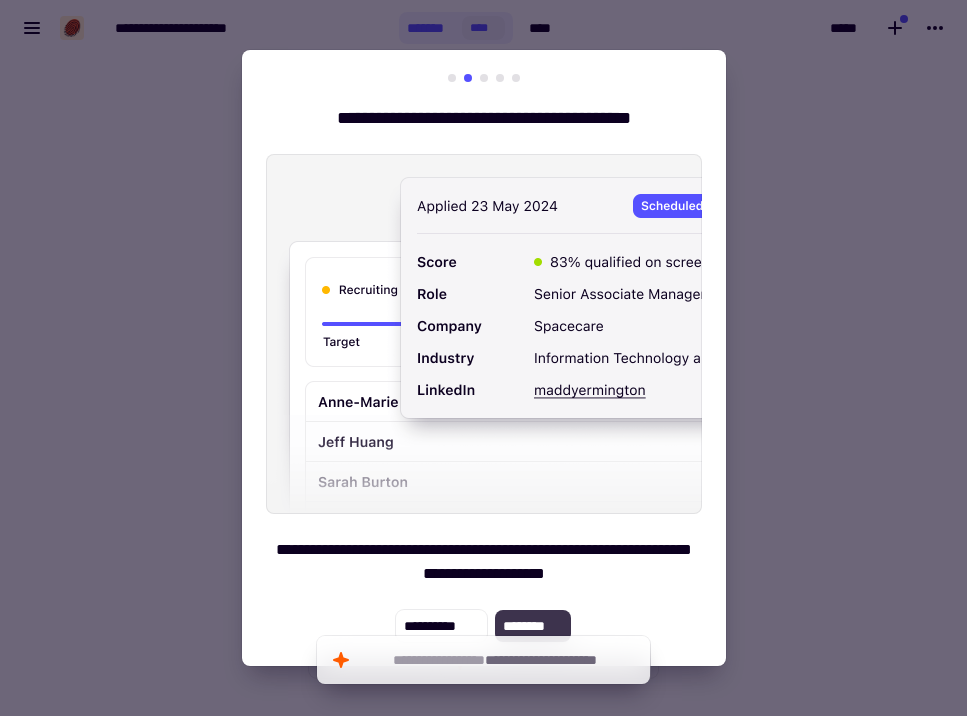 click on "********" 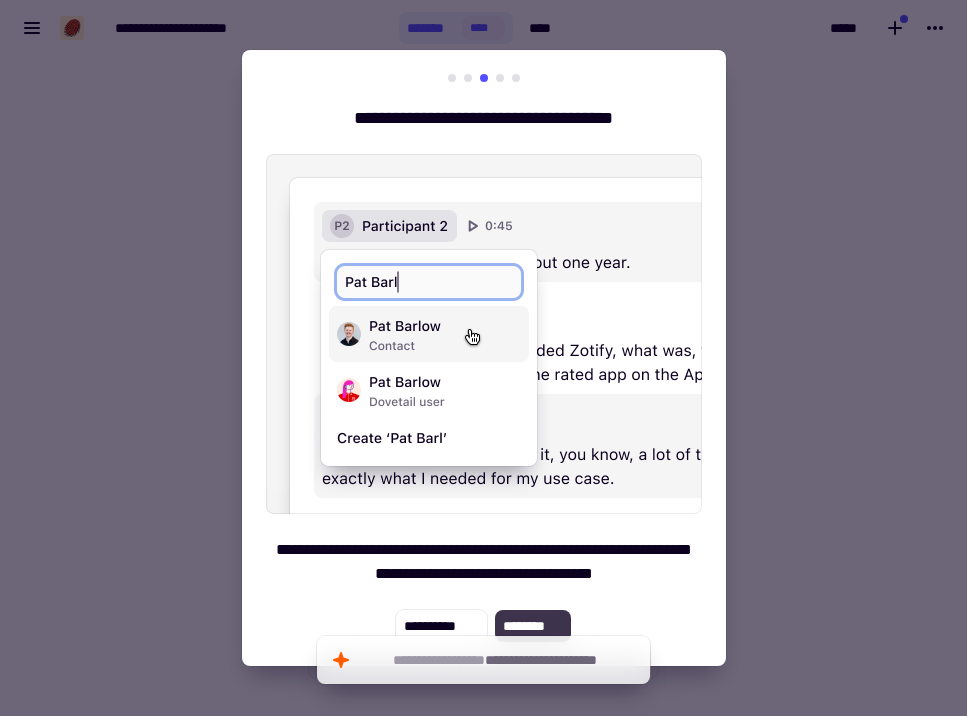 click on "********" 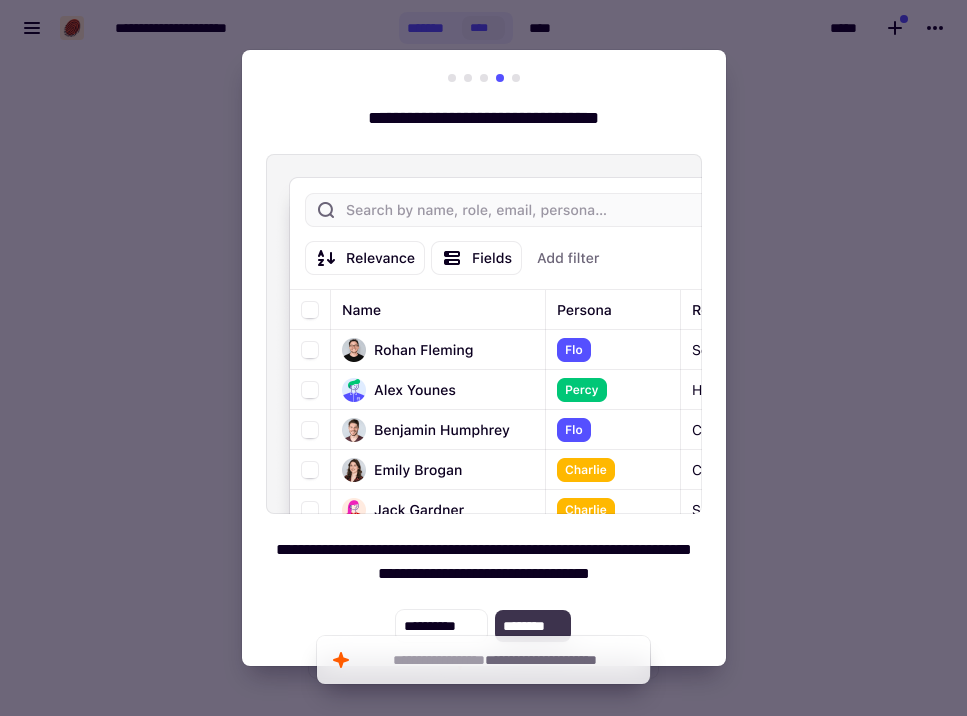 click on "********" 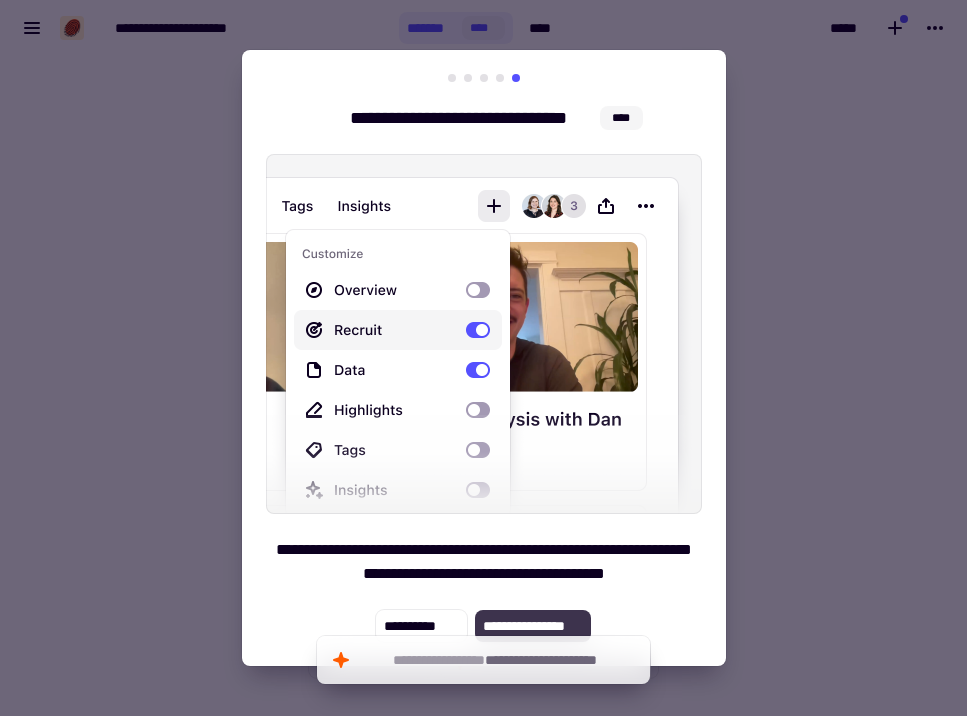 click on "**********" 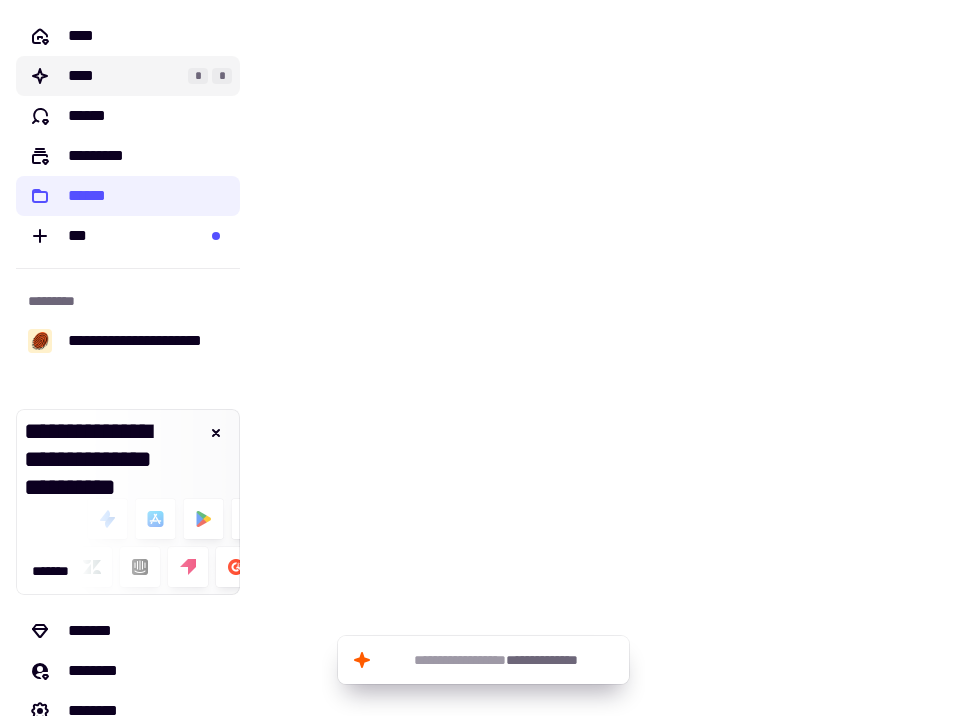 click on "****" 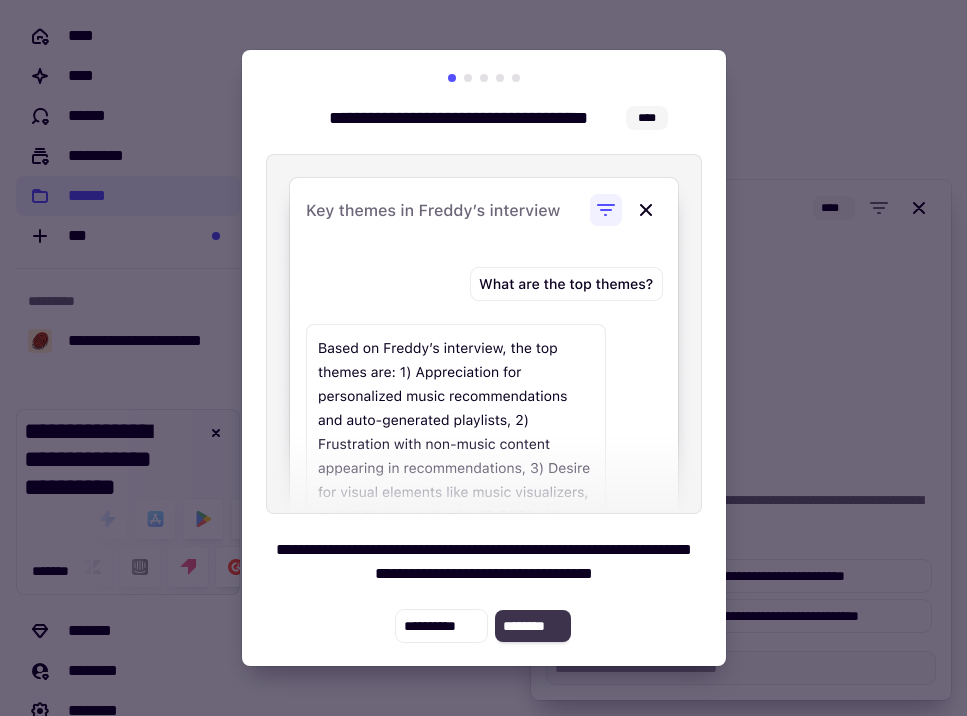click on "********" 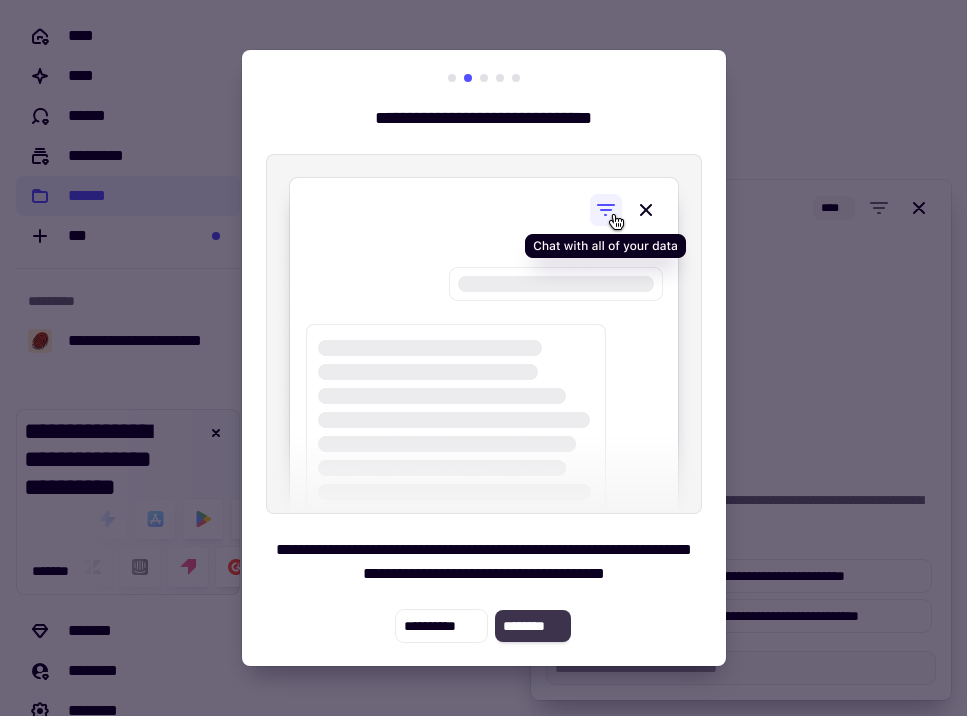 click on "********" 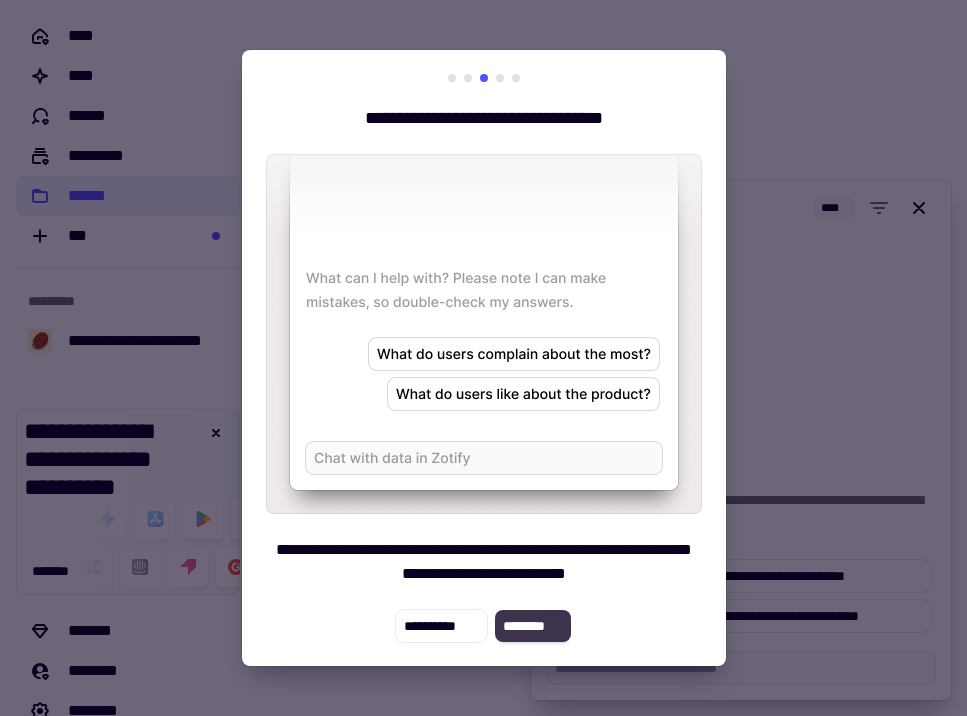 click on "********" 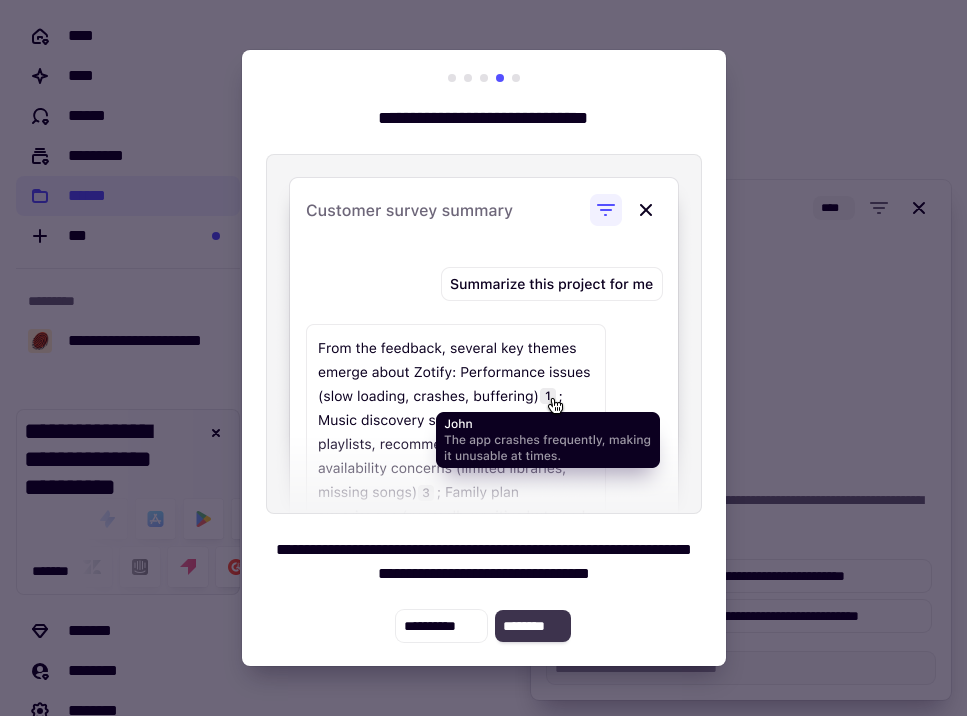 click on "********" 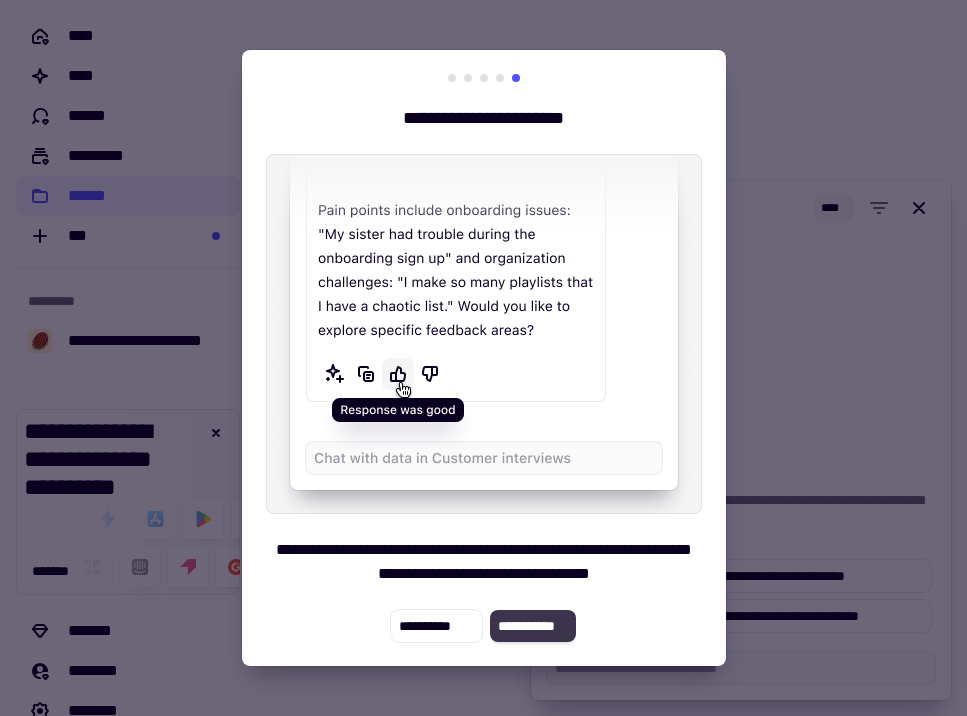click on "**********" 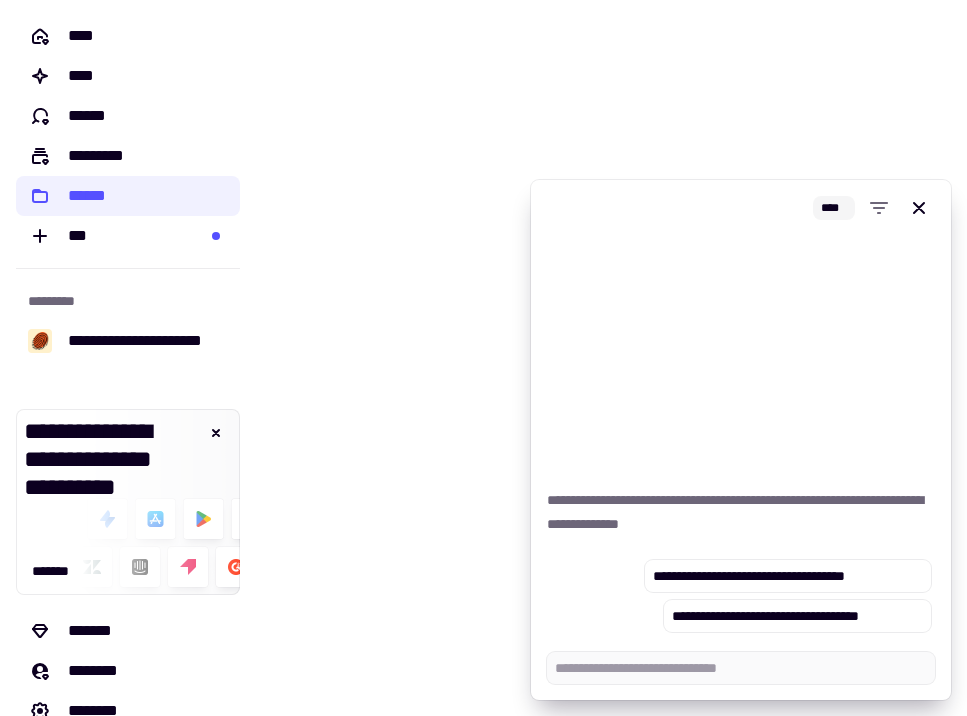 click at bounding box center [611, 358] 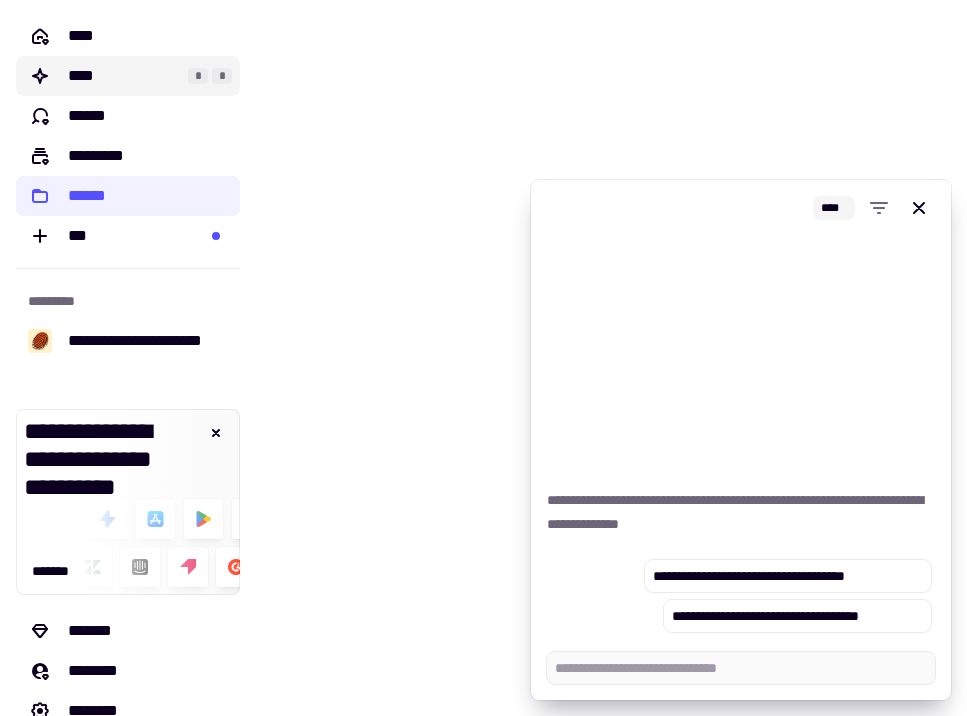 click on "****" 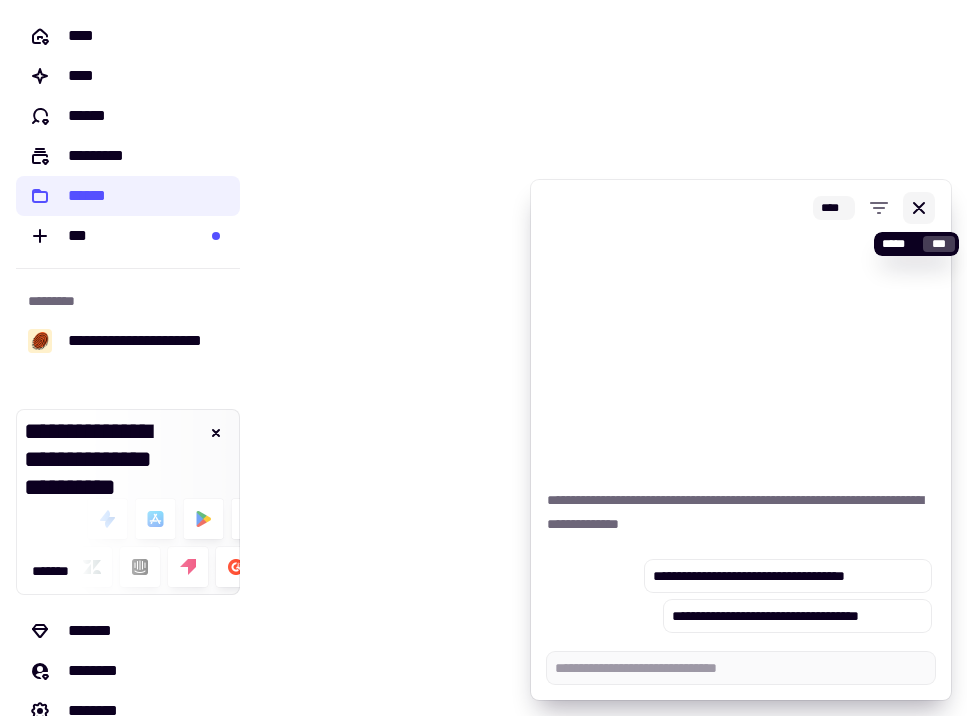 click 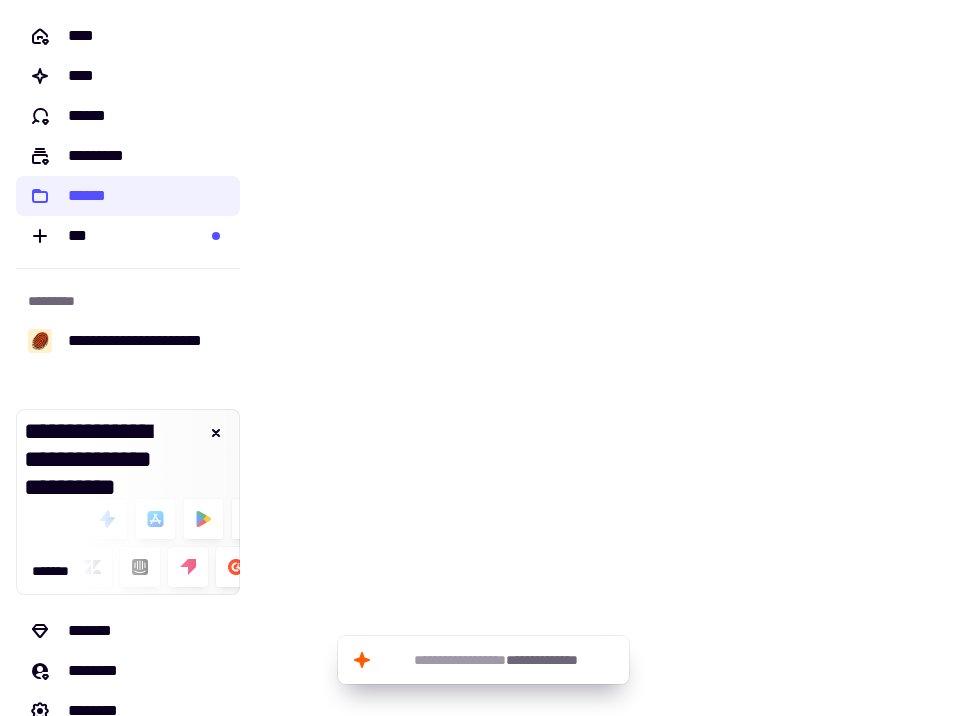 scroll, scrollTop: 0, scrollLeft: 0, axis: both 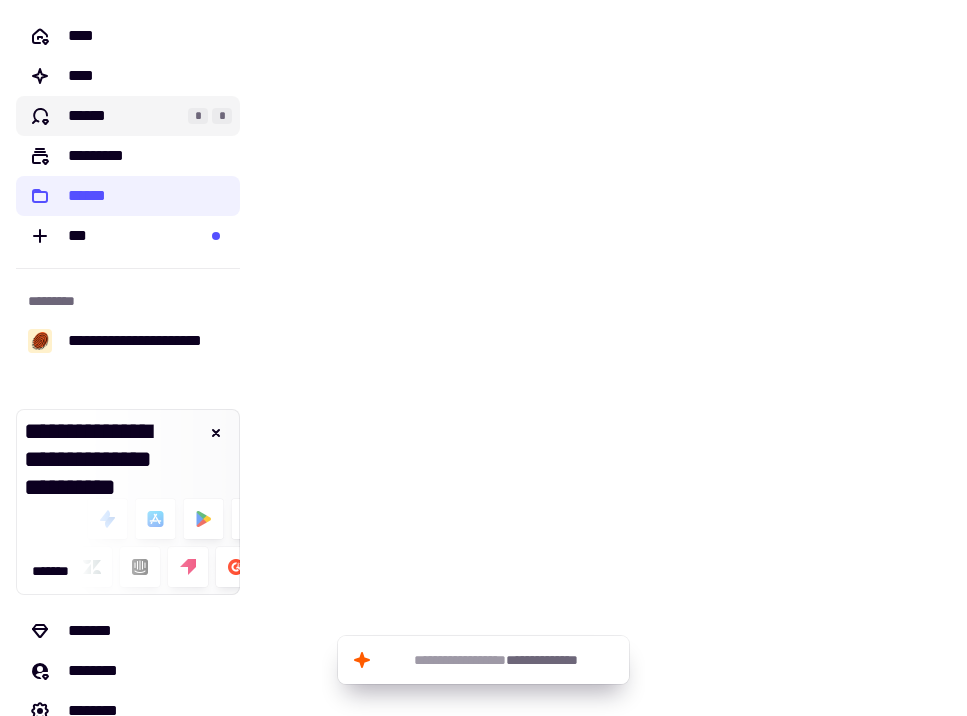 click on "******" 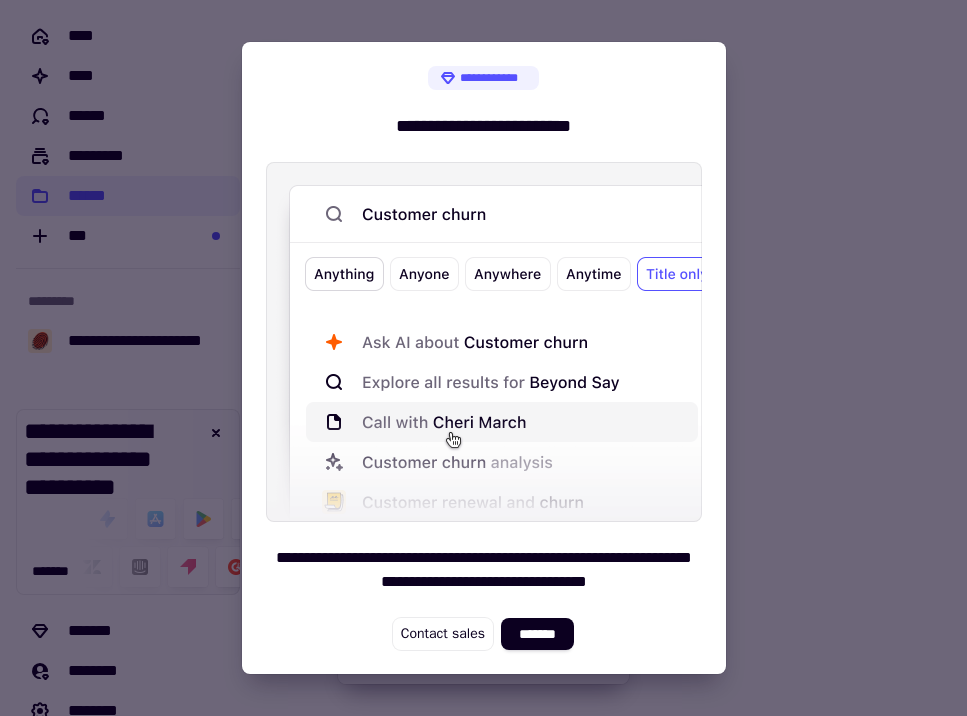 click at bounding box center [483, 358] 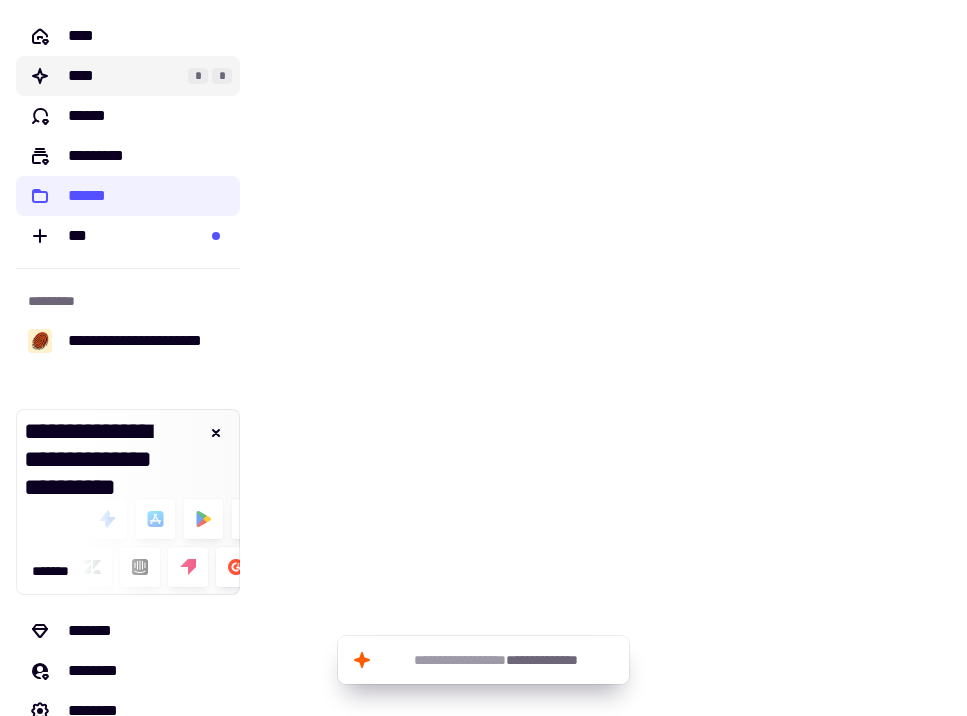 click on "****" 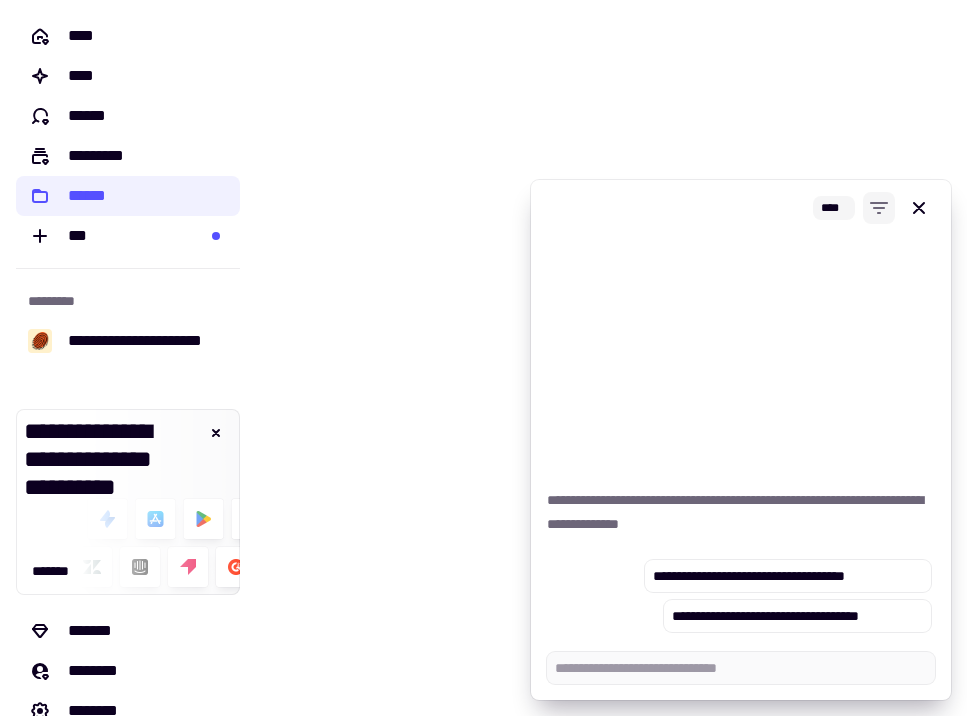 click 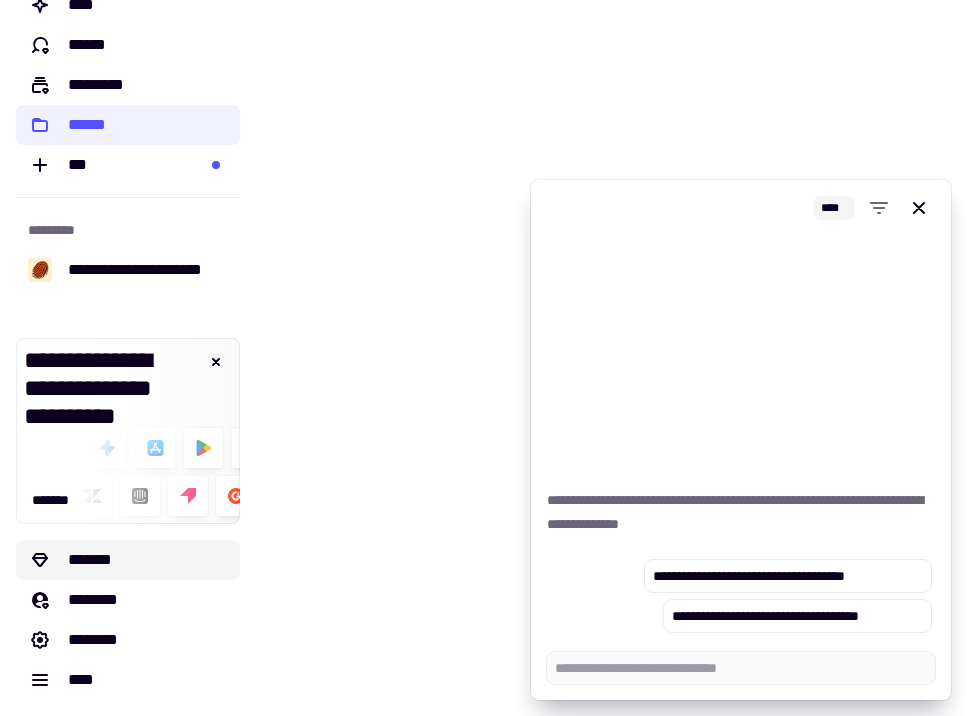 scroll, scrollTop: 68, scrollLeft: 0, axis: vertical 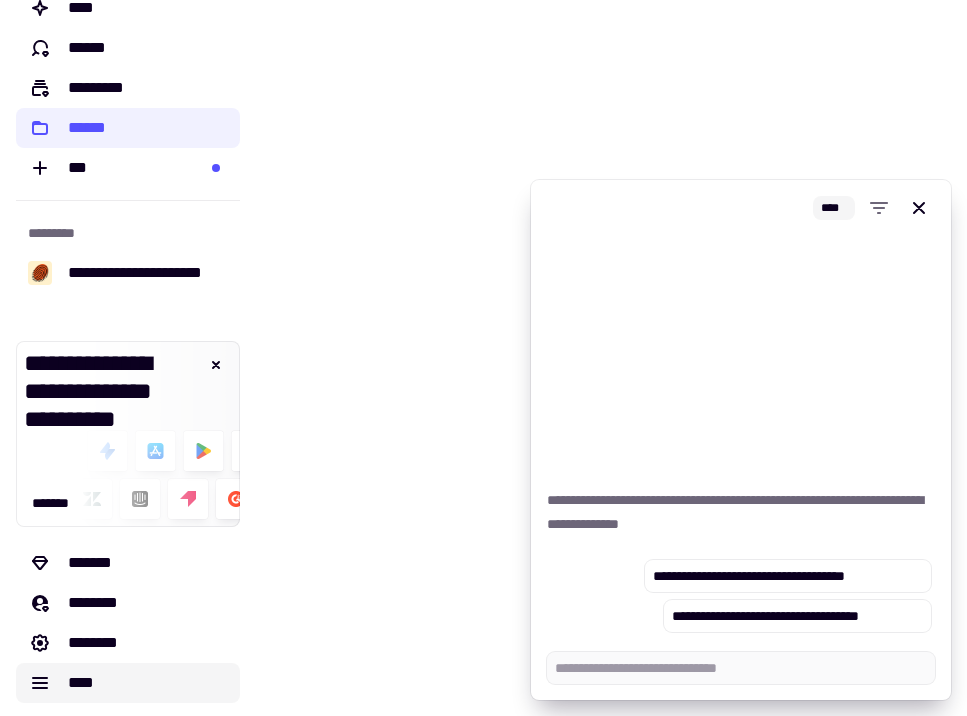 click on "****" 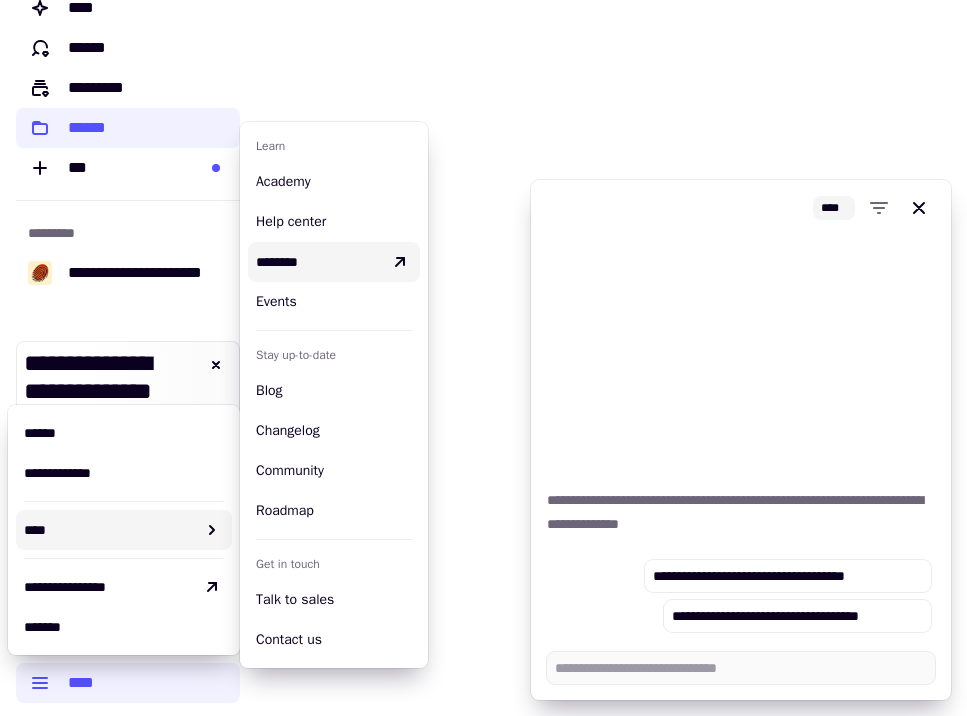 click at bounding box center (611, 358) 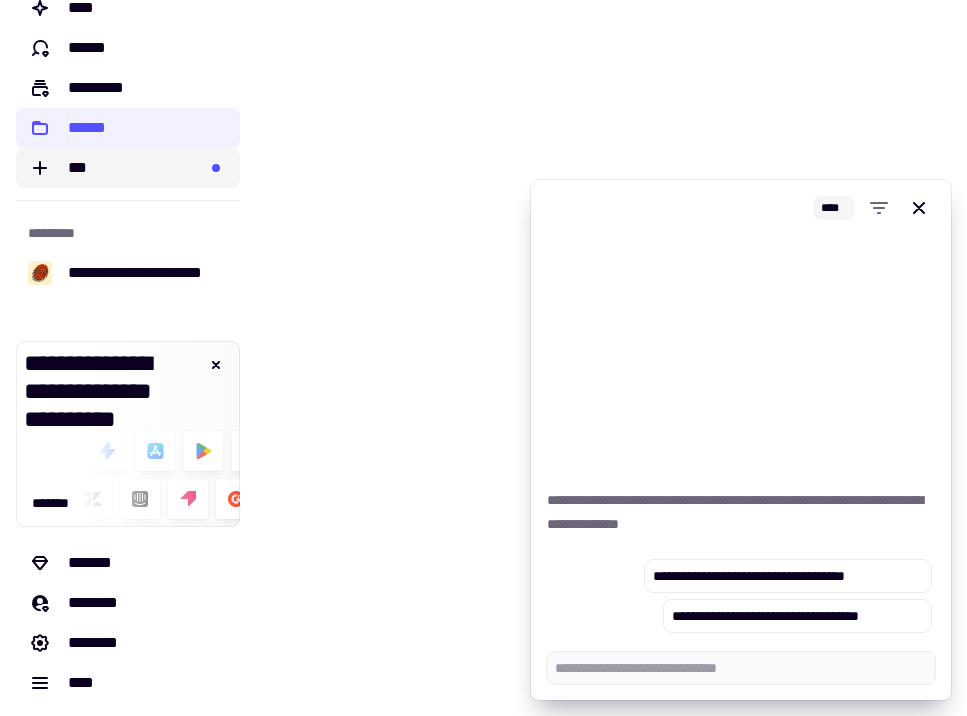 click on "***" 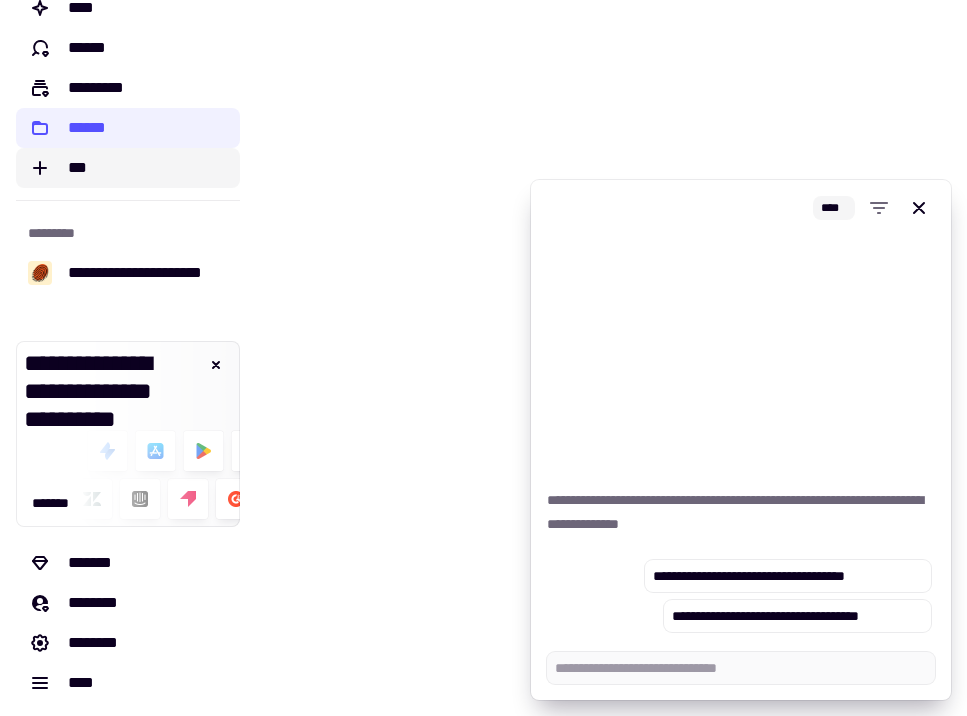 type on "*" 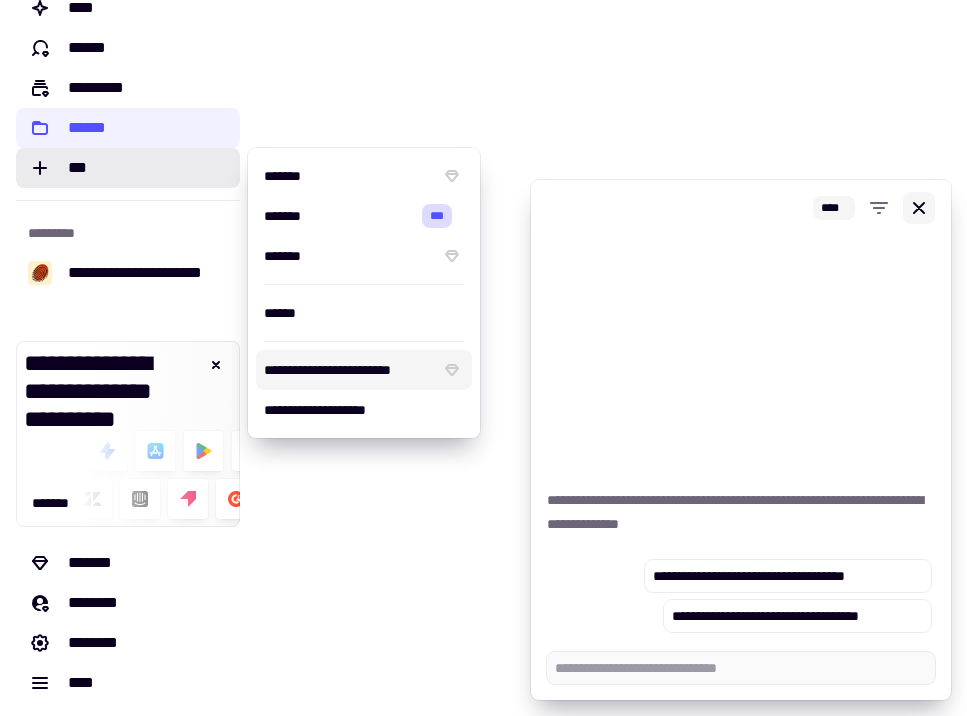 click 